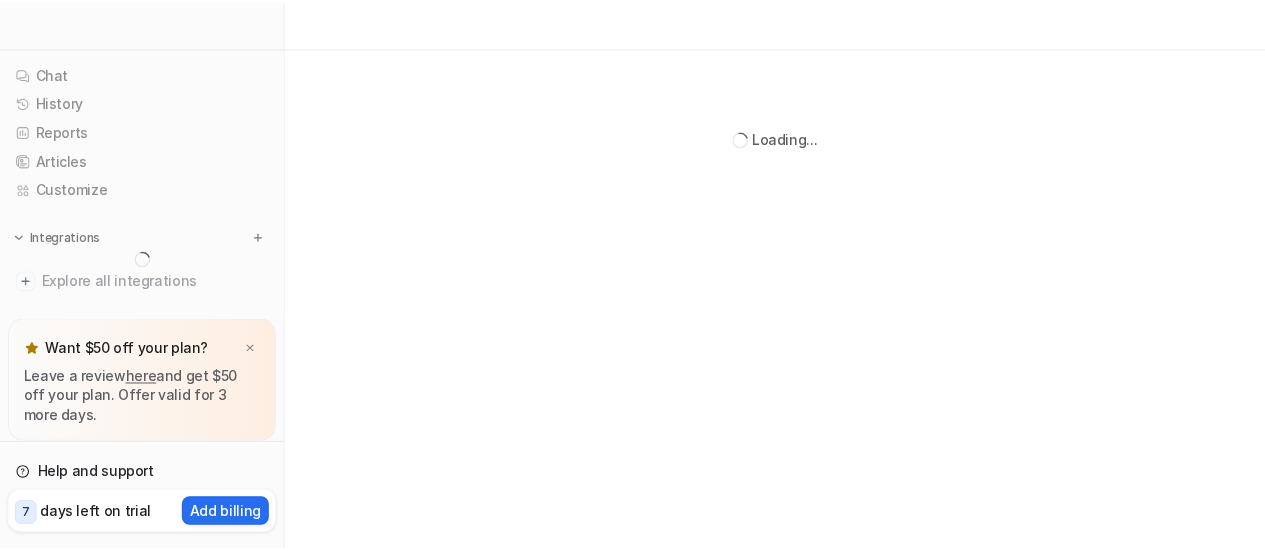 scroll, scrollTop: 0, scrollLeft: 0, axis: both 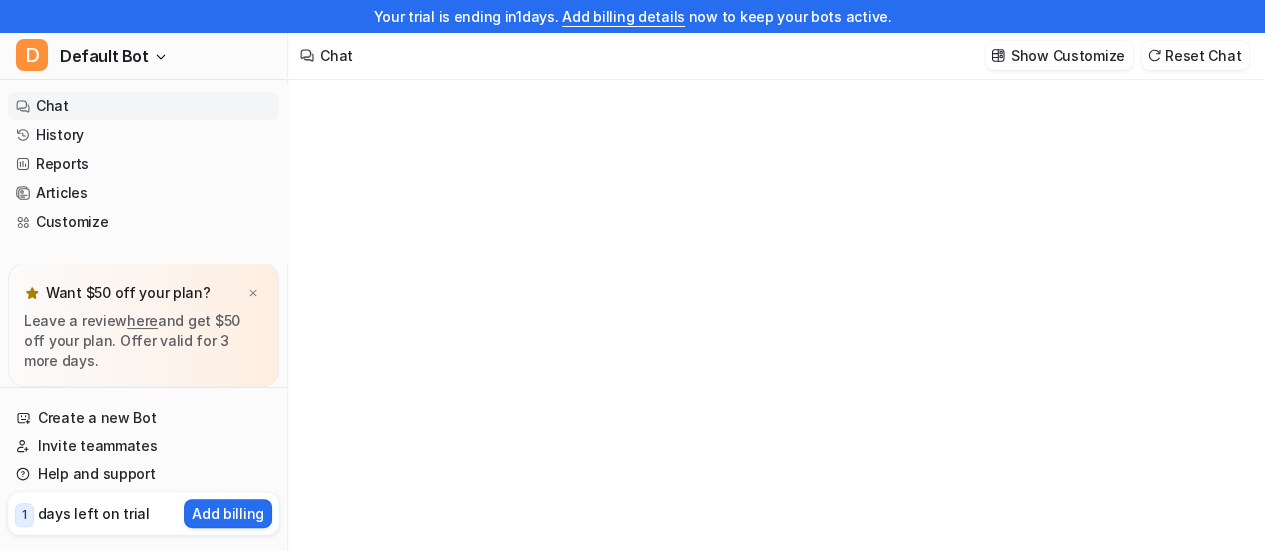 type on "**********" 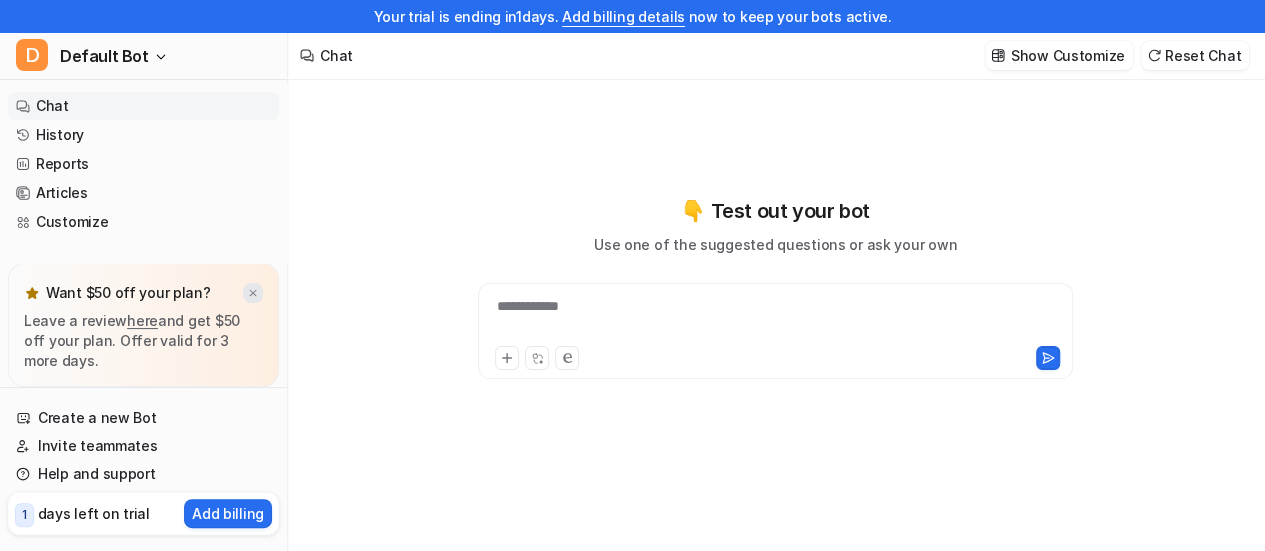 click at bounding box center [253, 293] 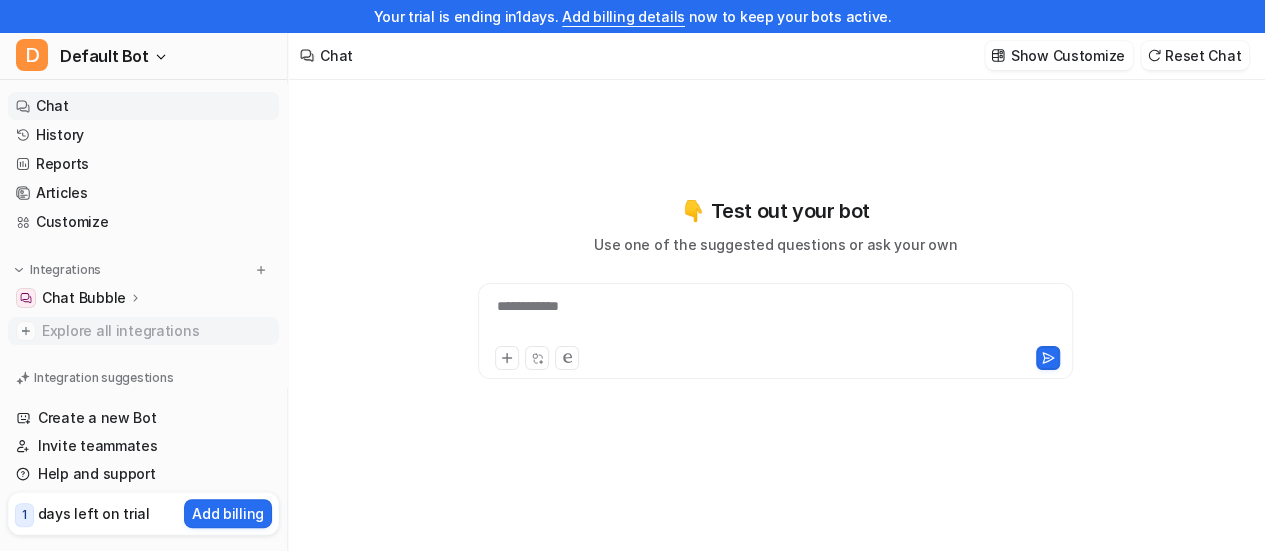 scroll, scrollTop: 100, scrollLeft: 0, axis: vertical 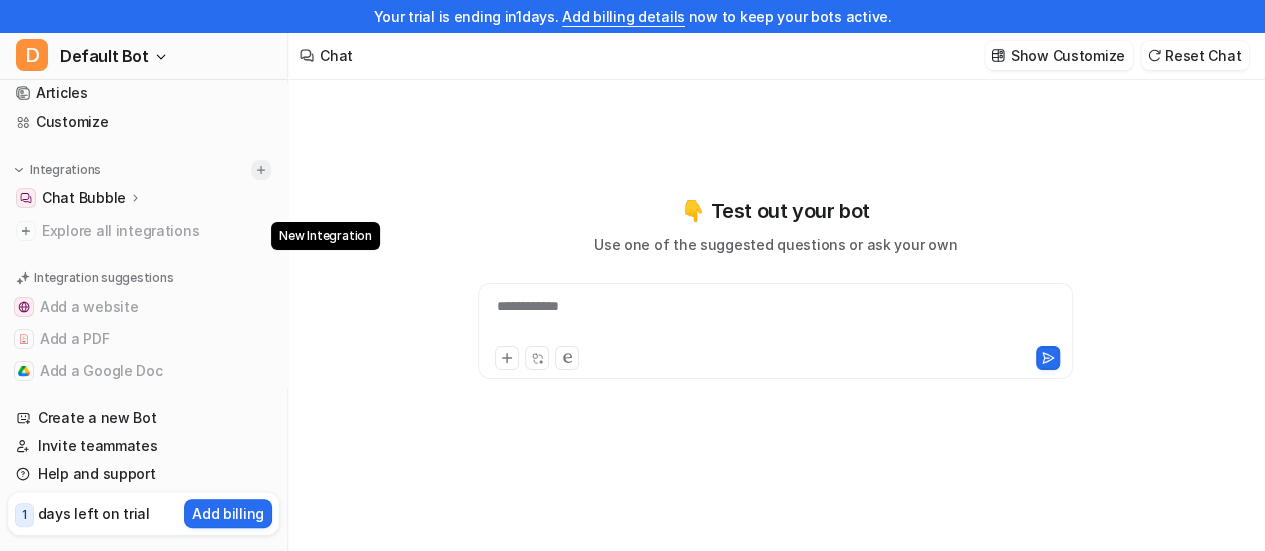 click at bounding box center [261, 170] 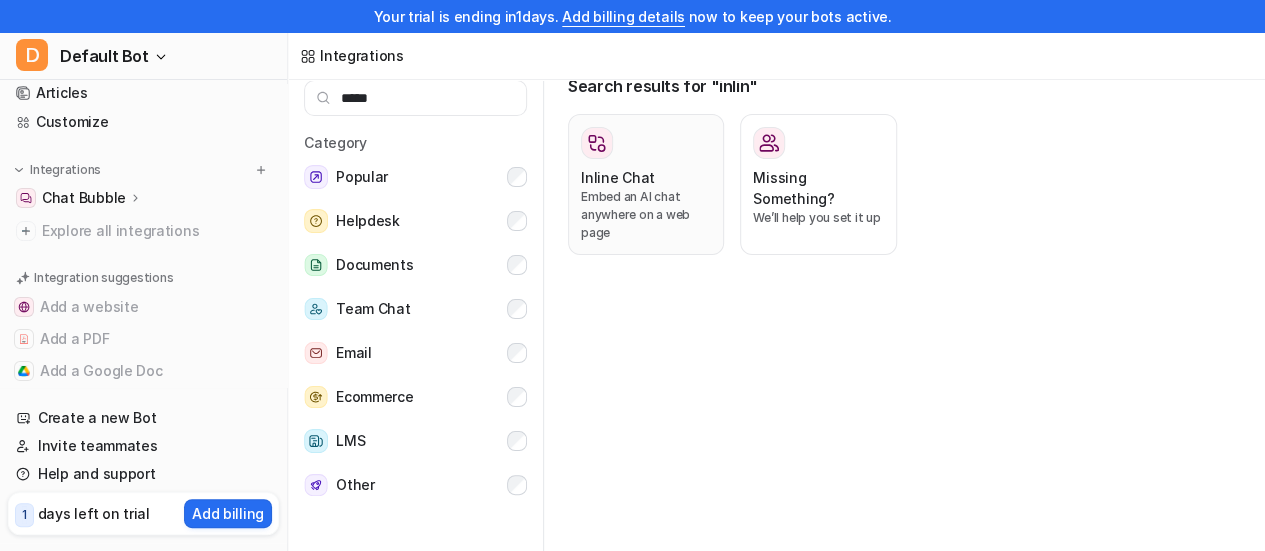 type on "*****" 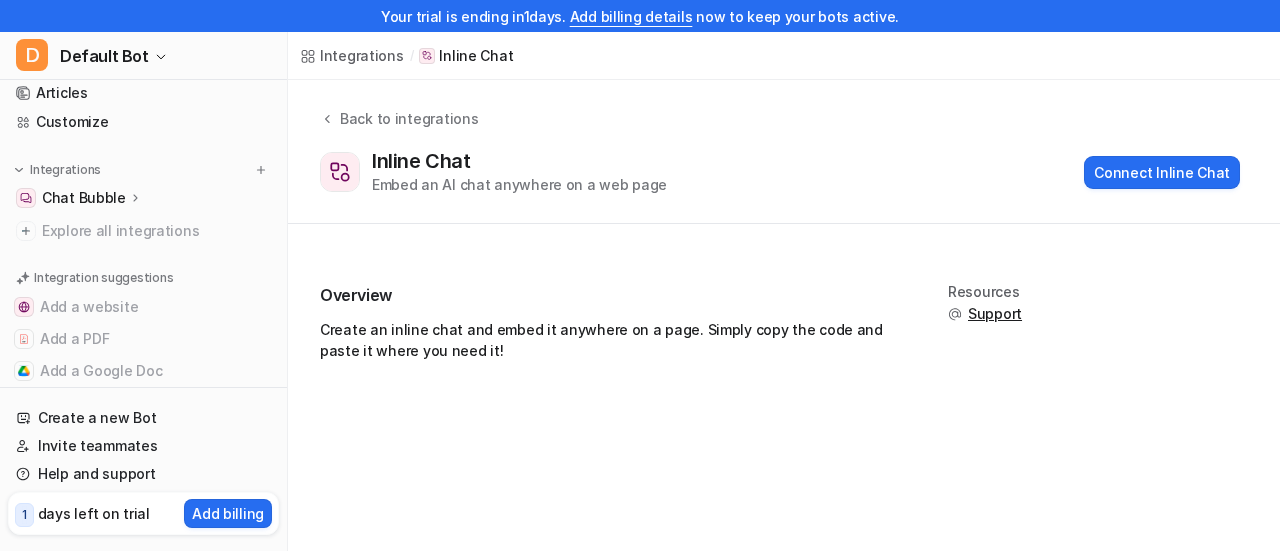 click on "Inline Chat Embed an AI chat anywhere on a web page Connect Inline Chat" at bounding box center [780, 172] 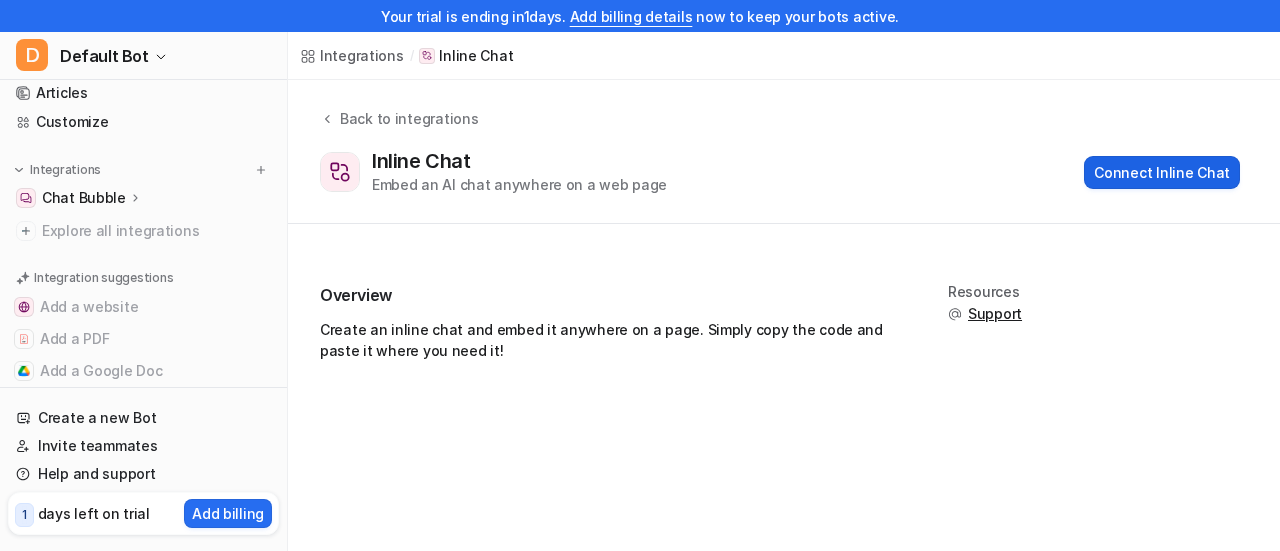 click on "Connect Inline Chat" at bounding box center [1162, 172] 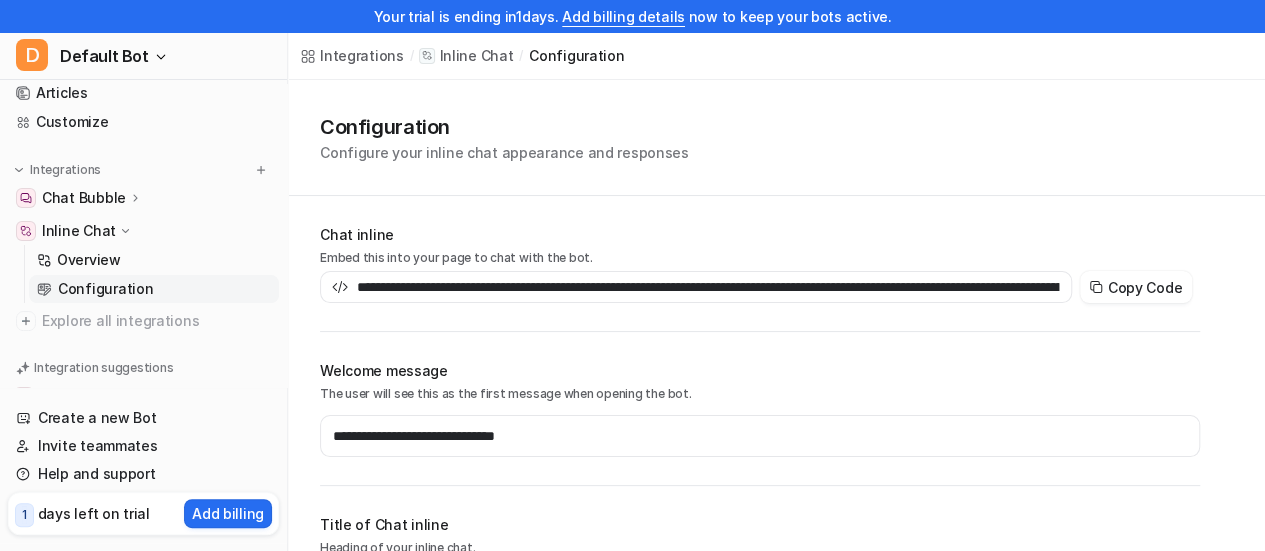 type on "**********" 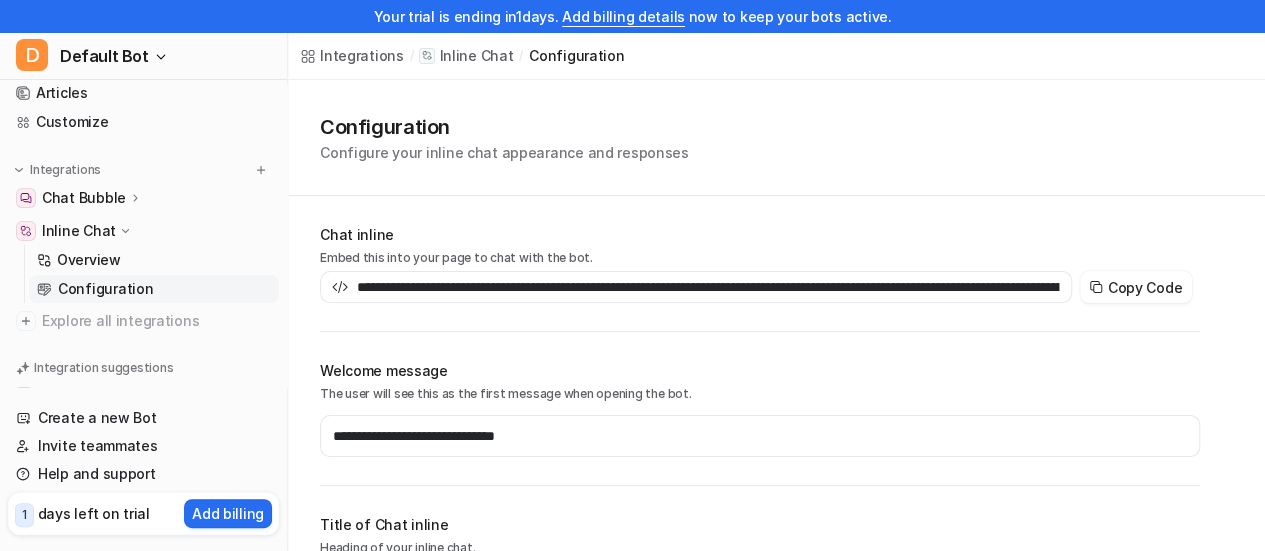 type on "*******" 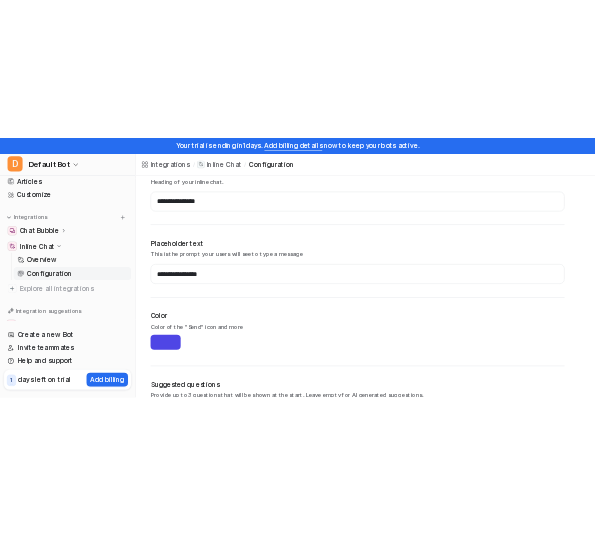scroll, scrollTop: 644, scrollLeft: 0, axis: vertical 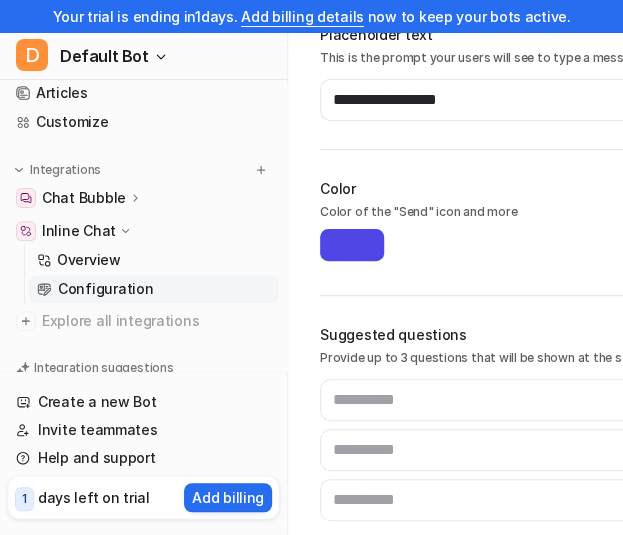 type on "**********" 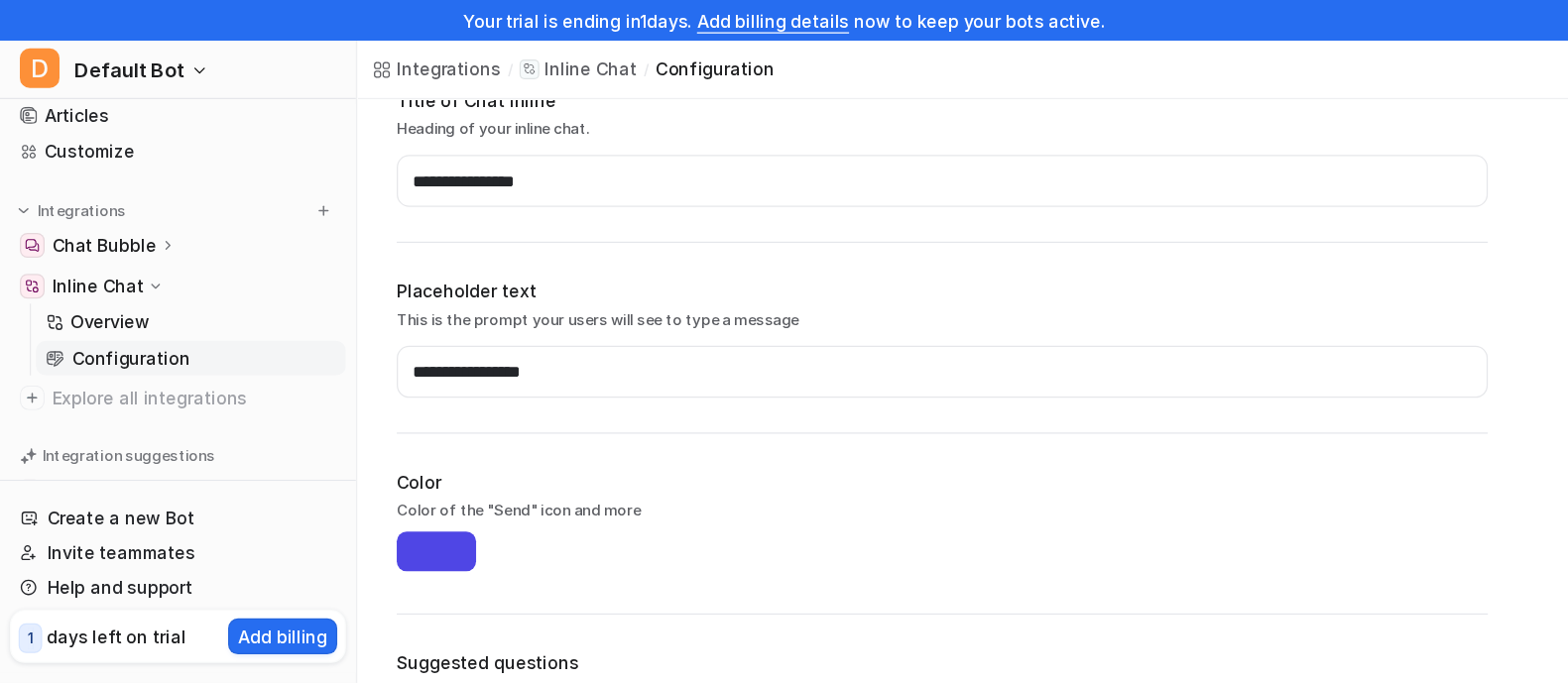 scroll, scrollTop: 440, scrollLeft: 0, axis: vertical 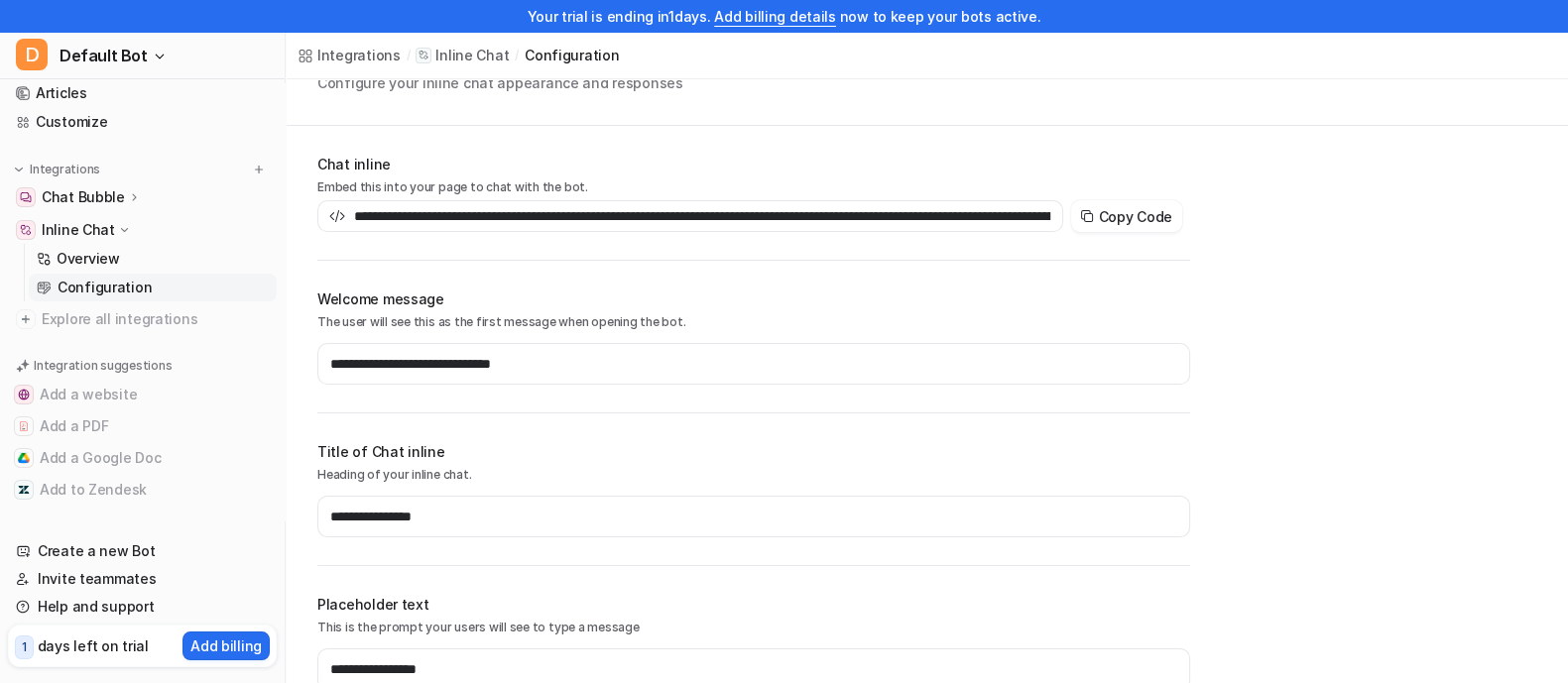 click 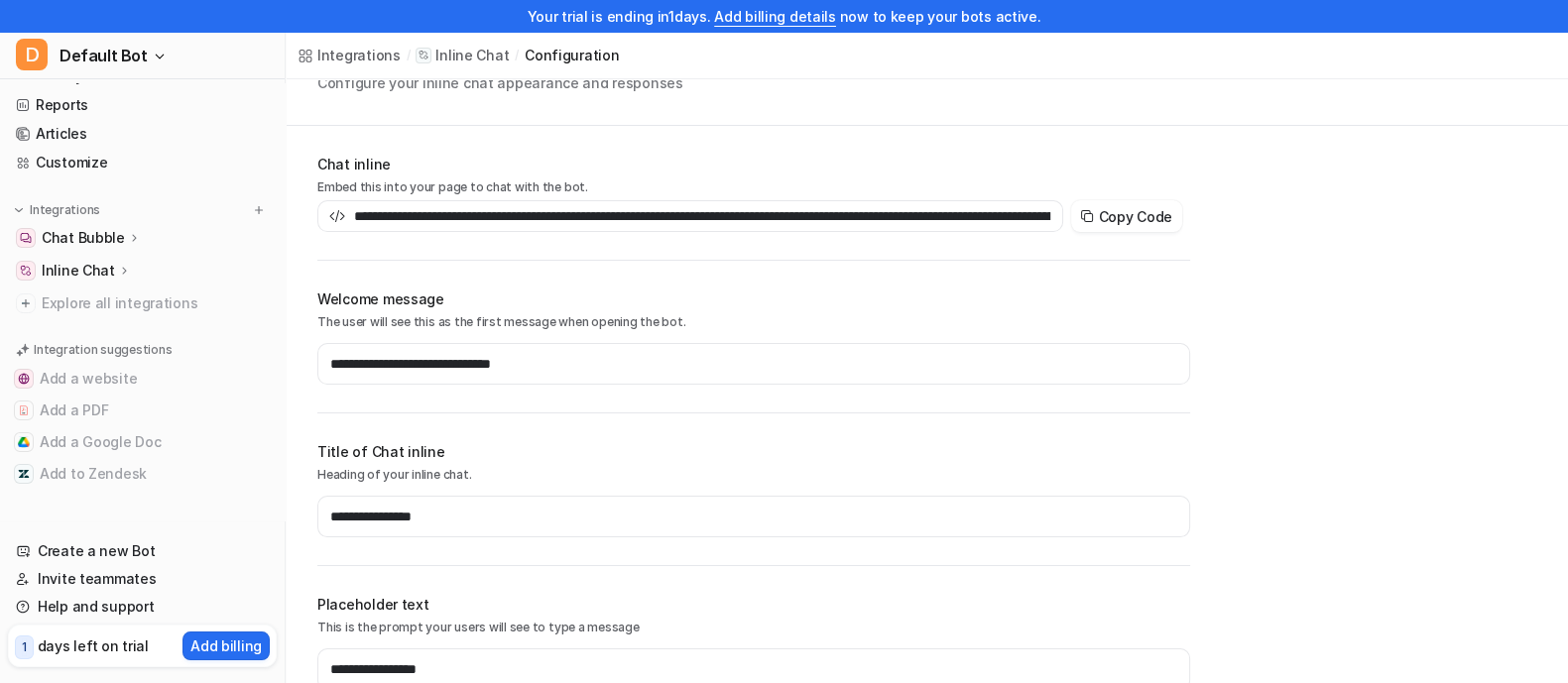 click 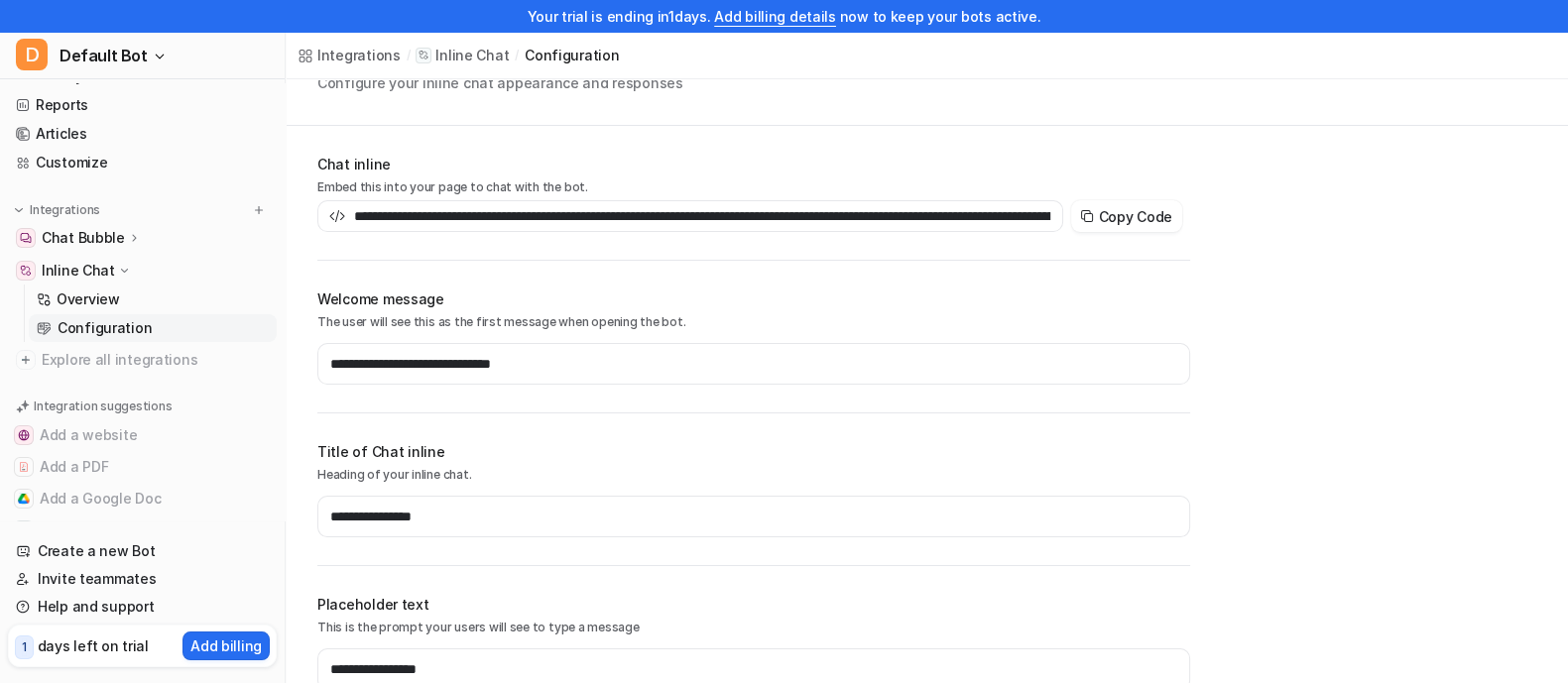 scroll, scrollTop: 98, scrollLeft: 0, axis: vertical 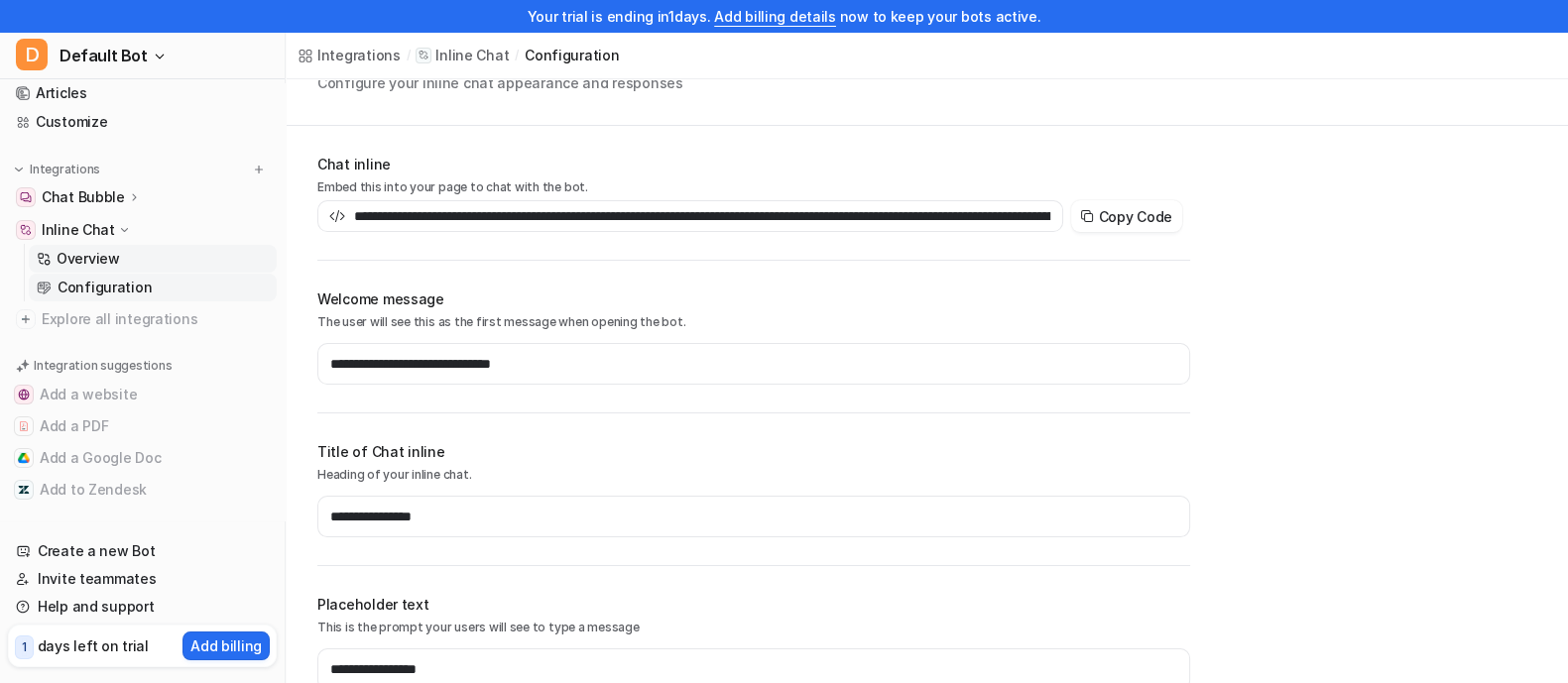 click on "Overview" at bounding box center [88, 259] 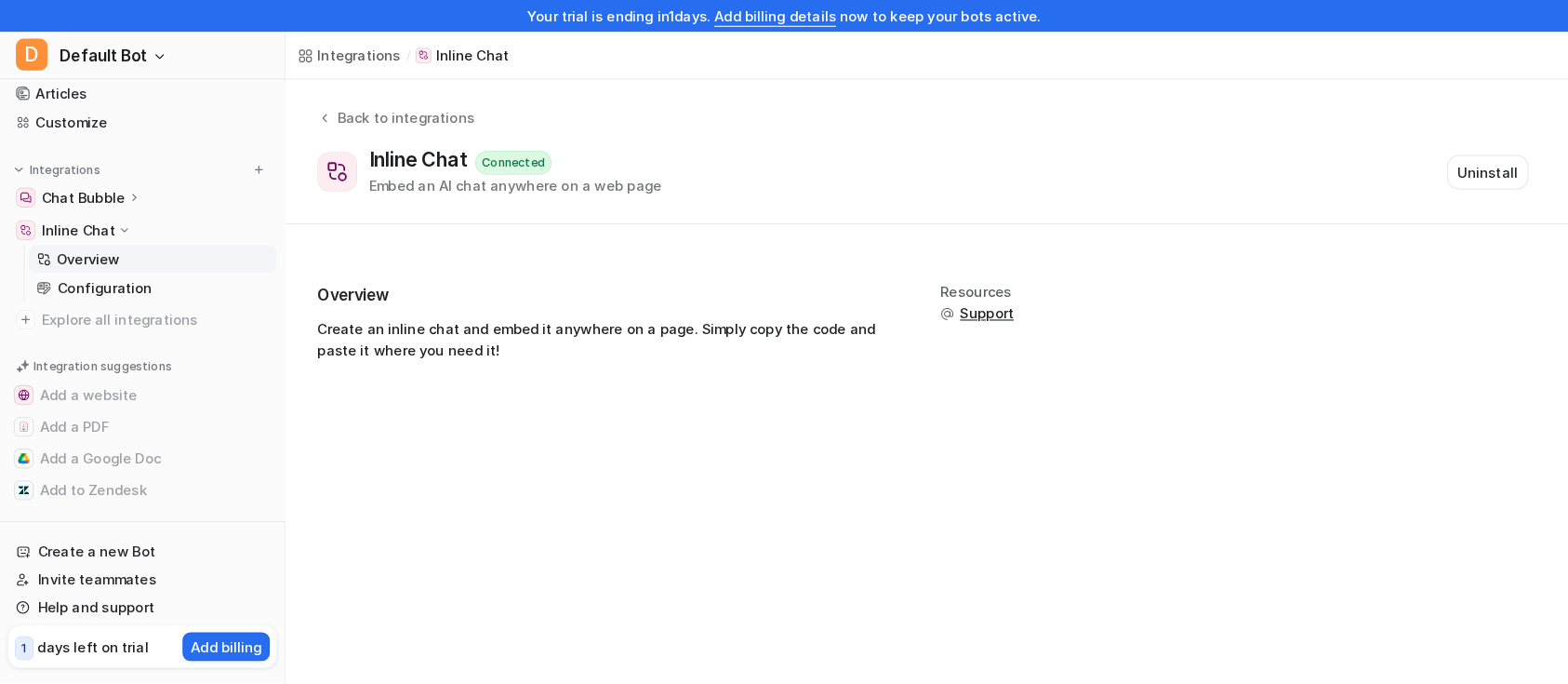 scroll, scrollTop: 0, scrollLeft: 0, axis: both 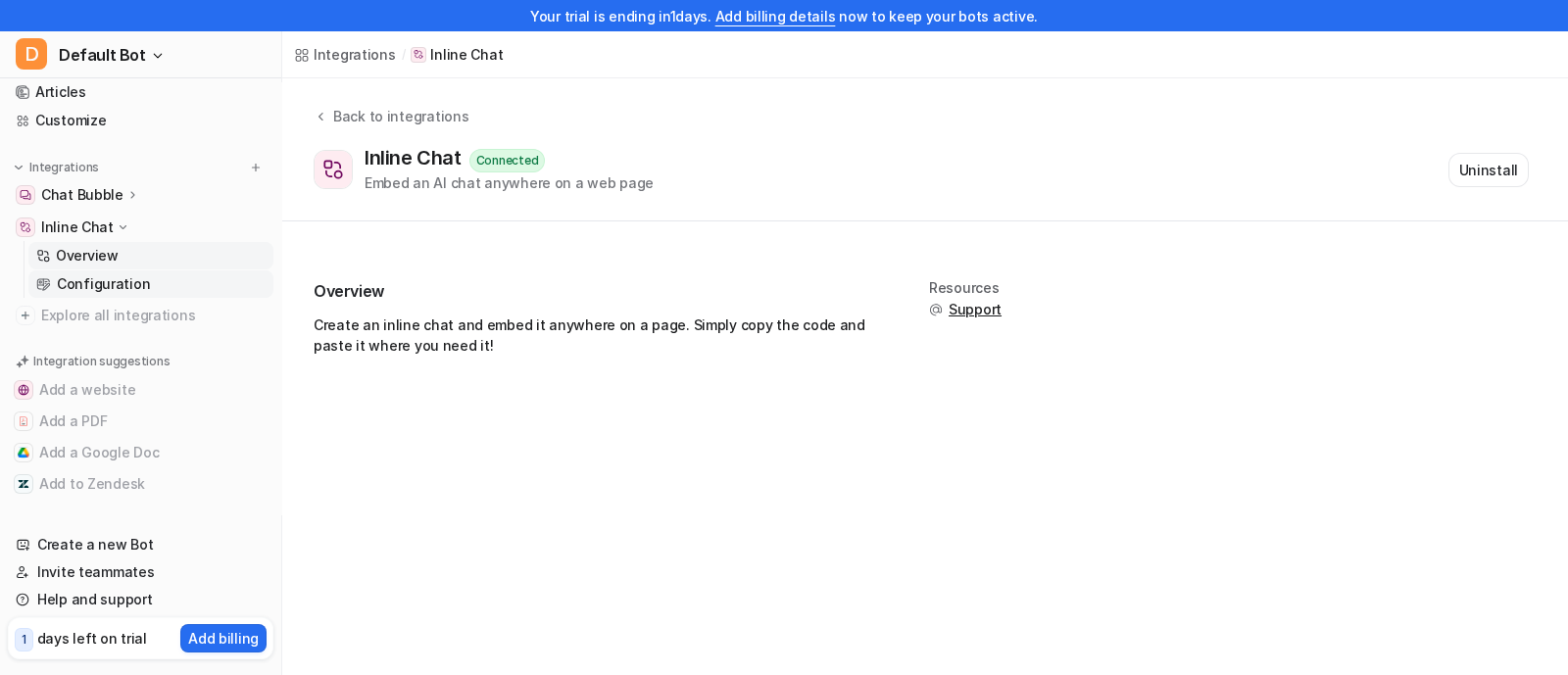 click on "Configuration" at bounding box center (103, 284) 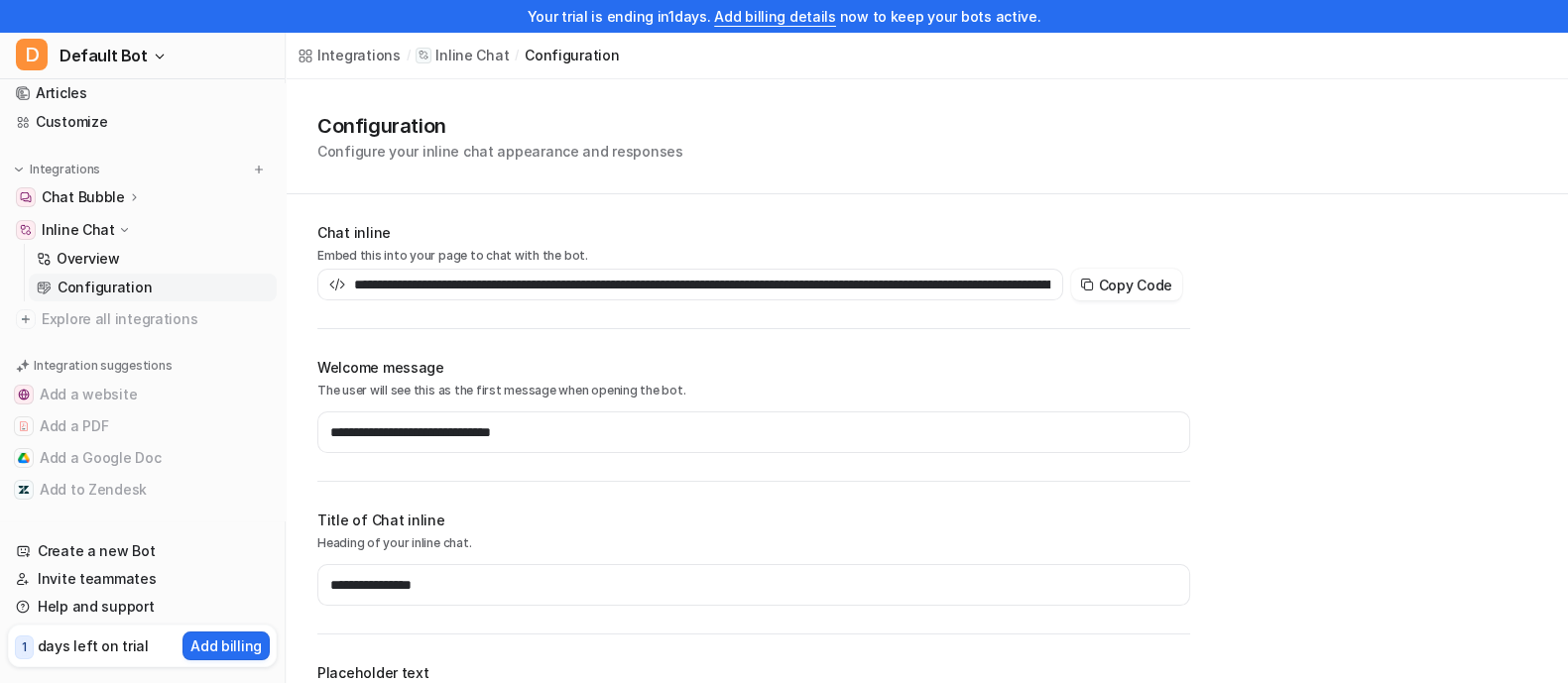 type on "**********" 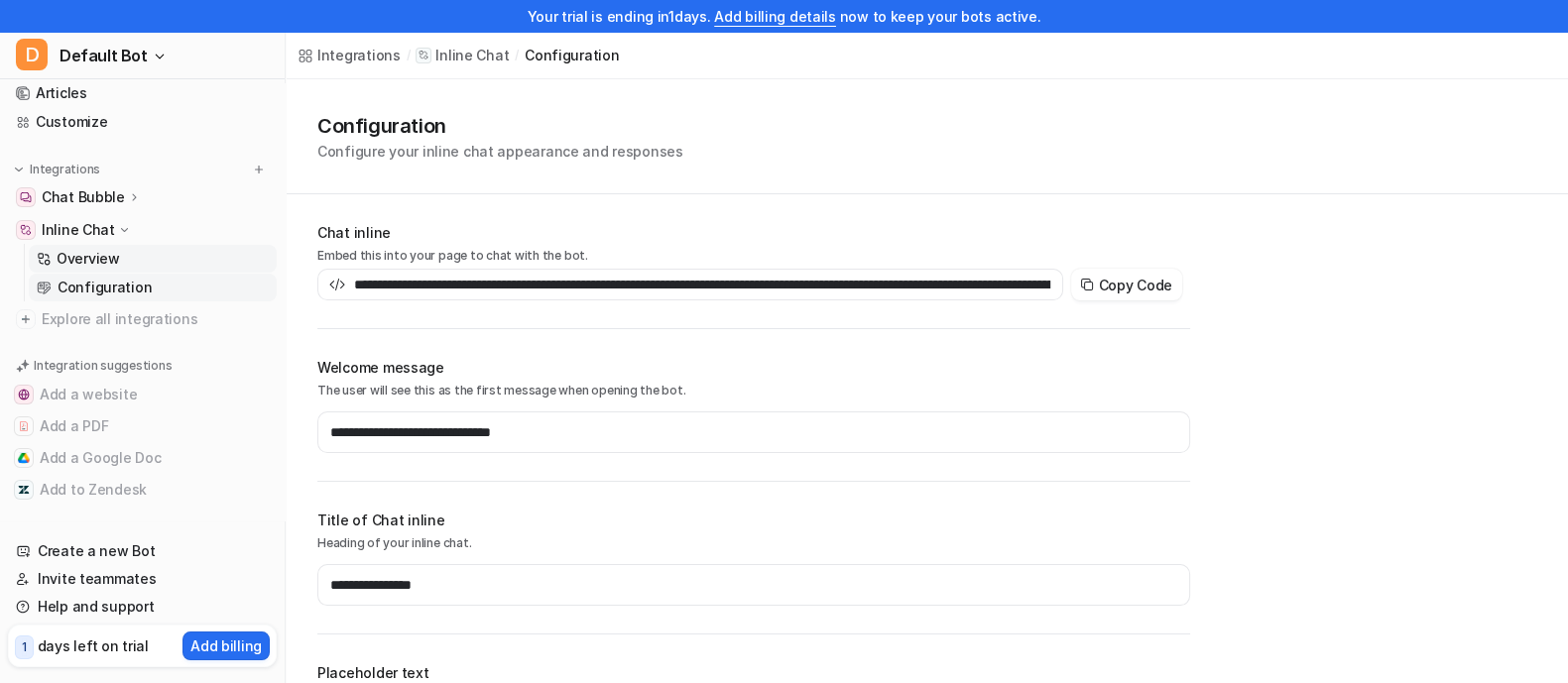 click on "Overview" at bounding box center (88, 259) 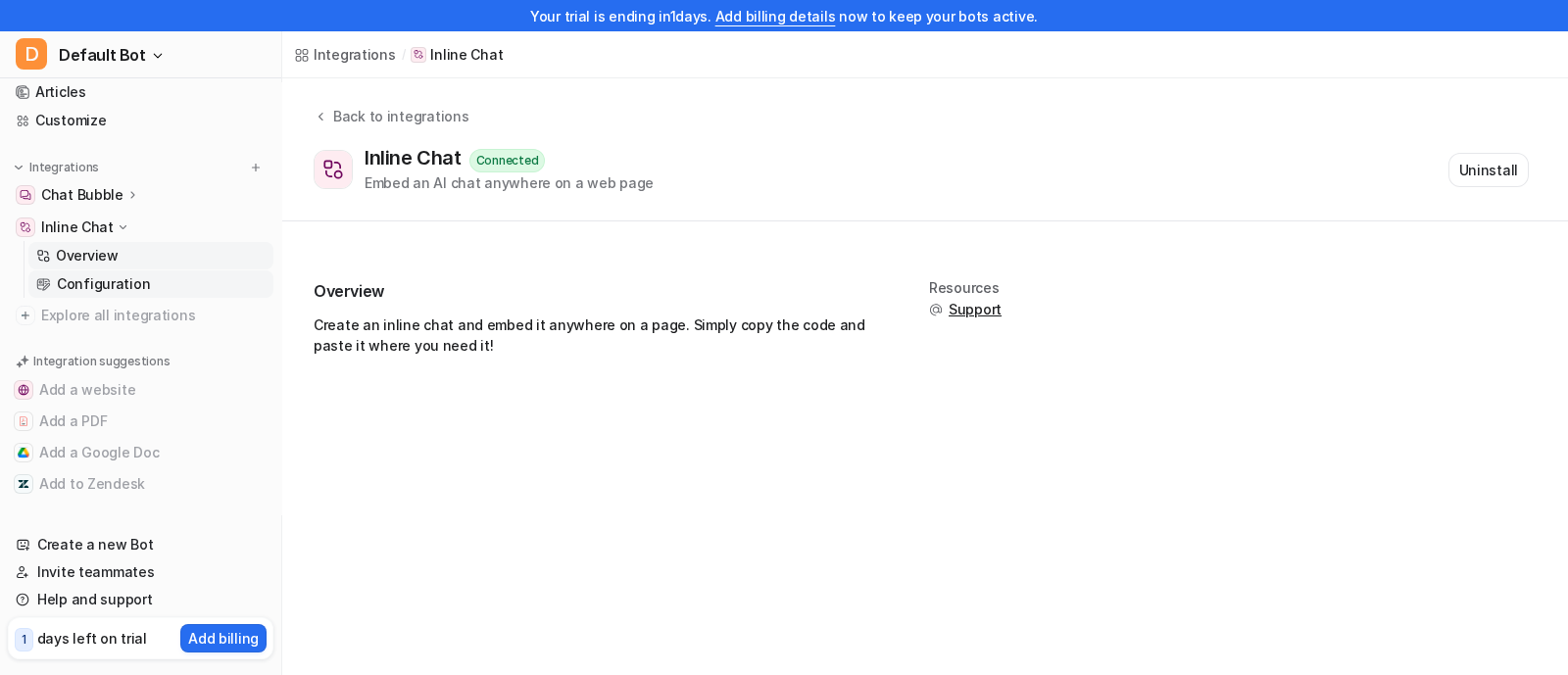 click on "Configuration" at bounding box center [103, 284] 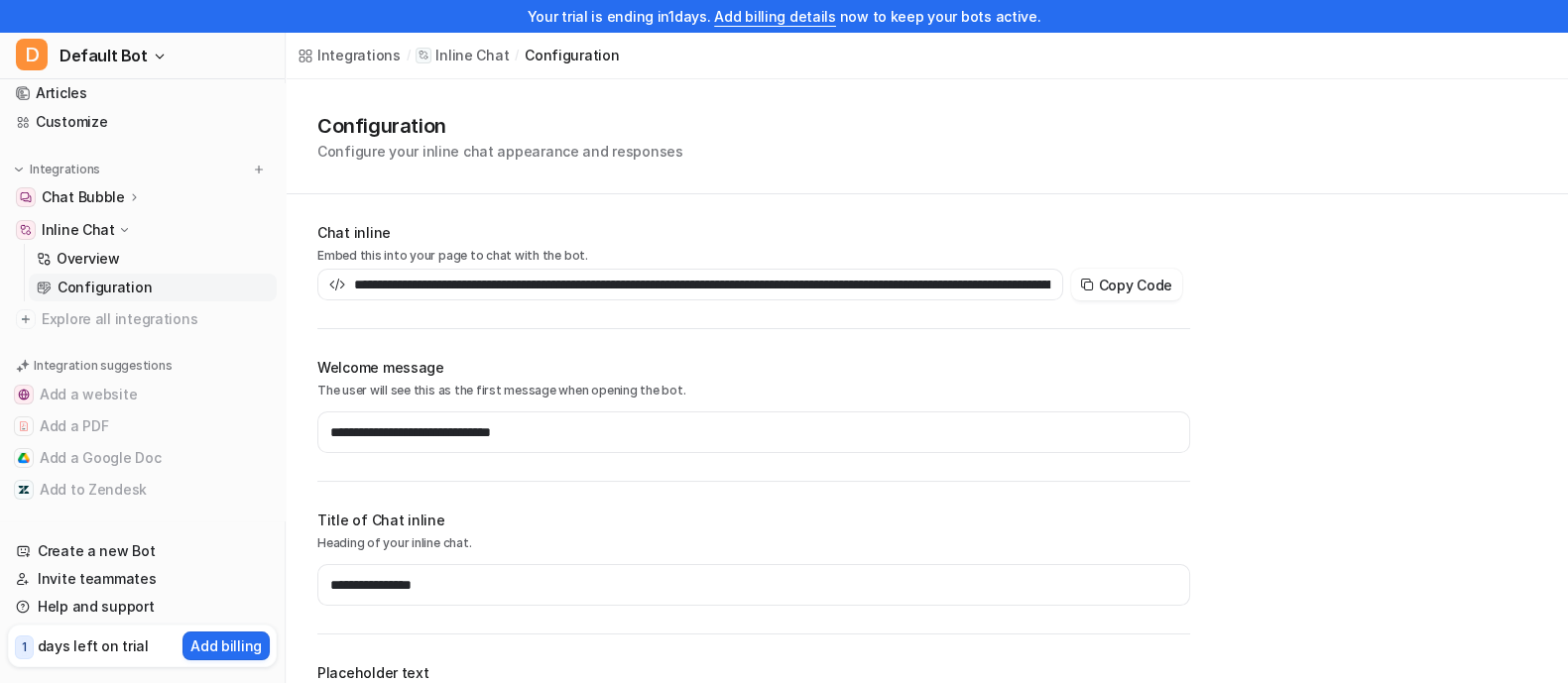 type on "**********" 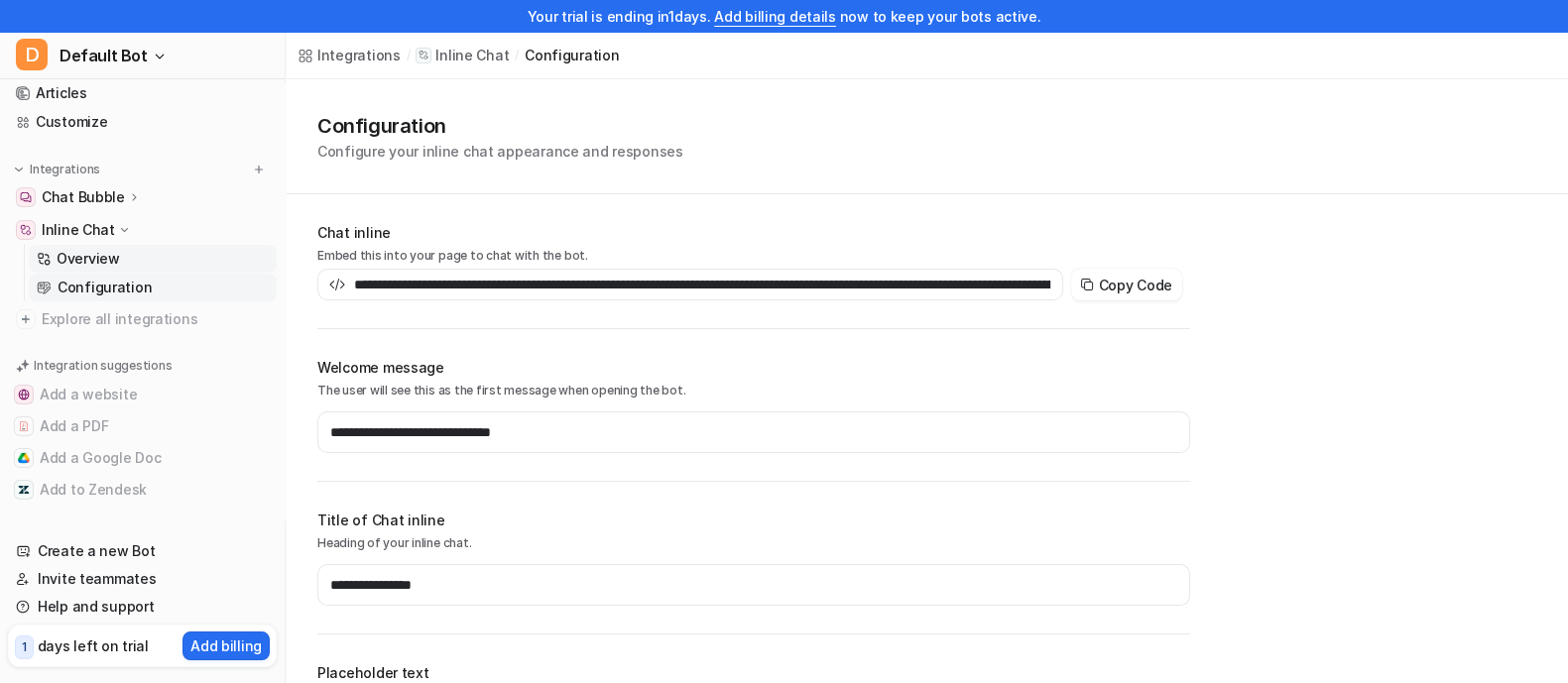 click on "Overview" at bounding box center (88, 259) 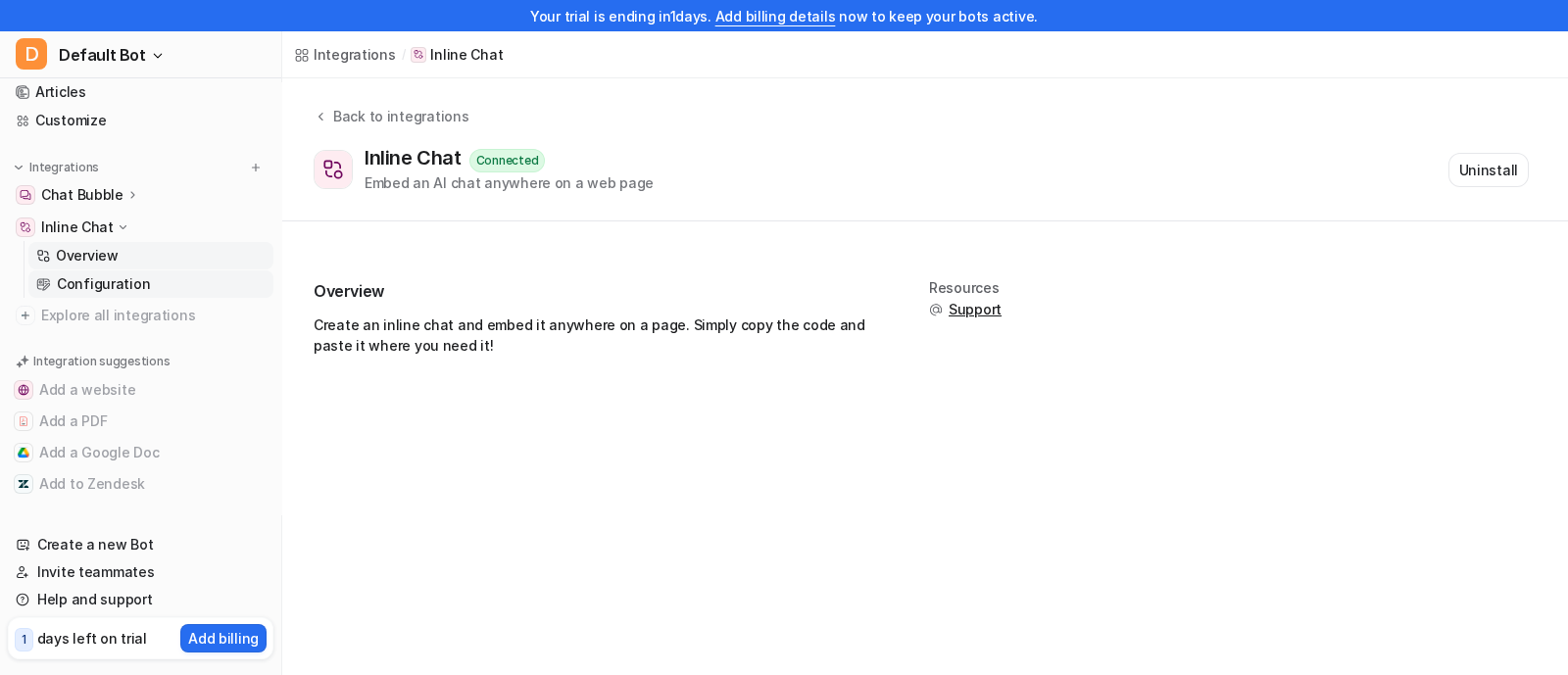 click on "Configuration" at bounding box center [103, 284] 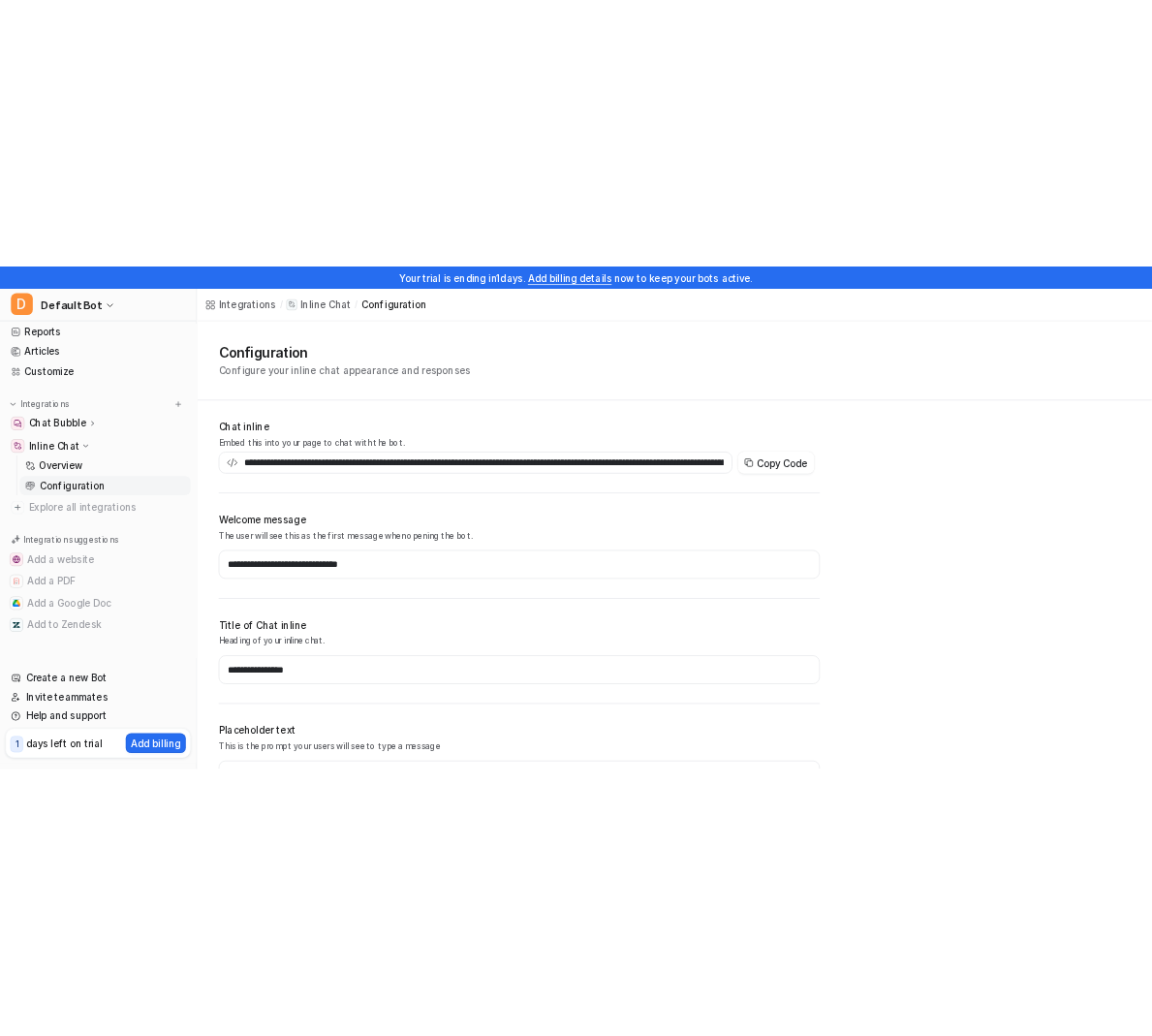 scroll, scrollTop: 0, scrollLeft: 0, axis: both 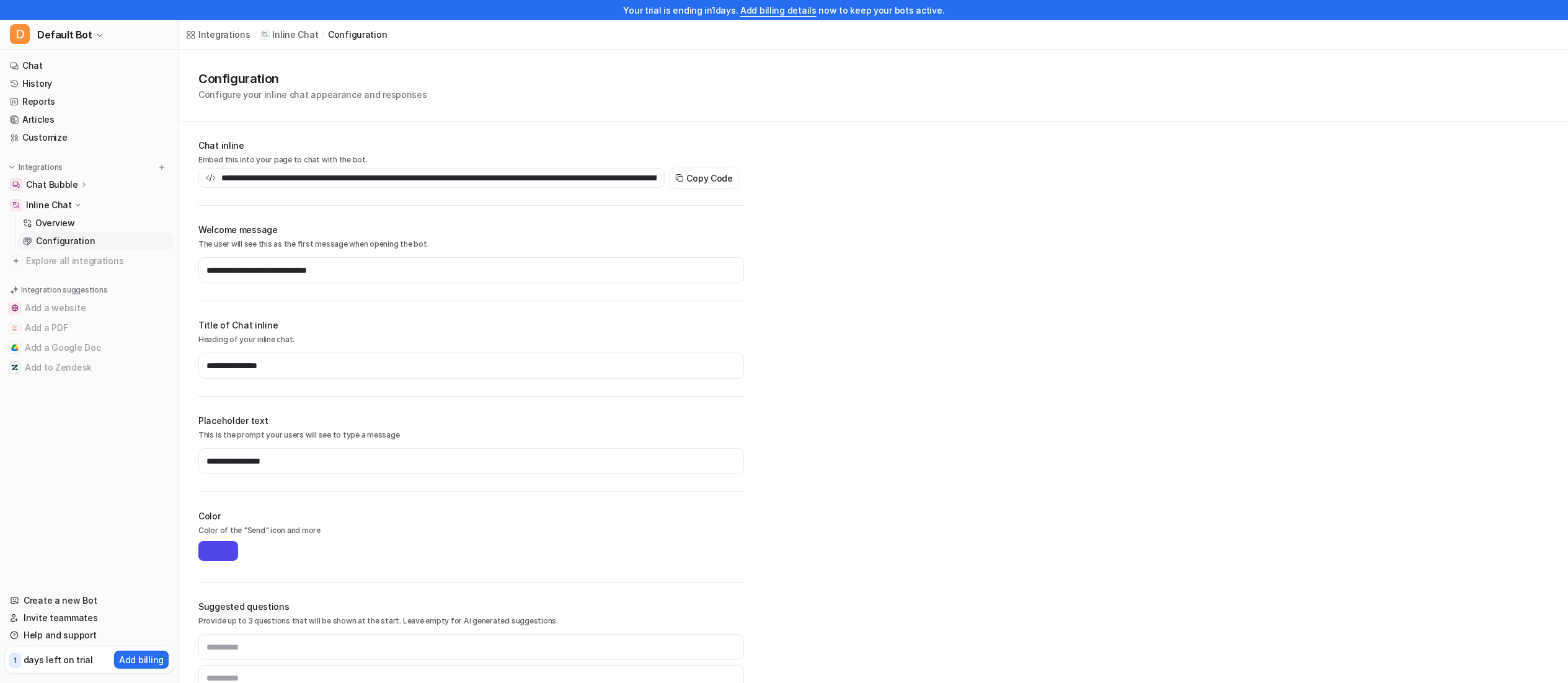 type on "**********" 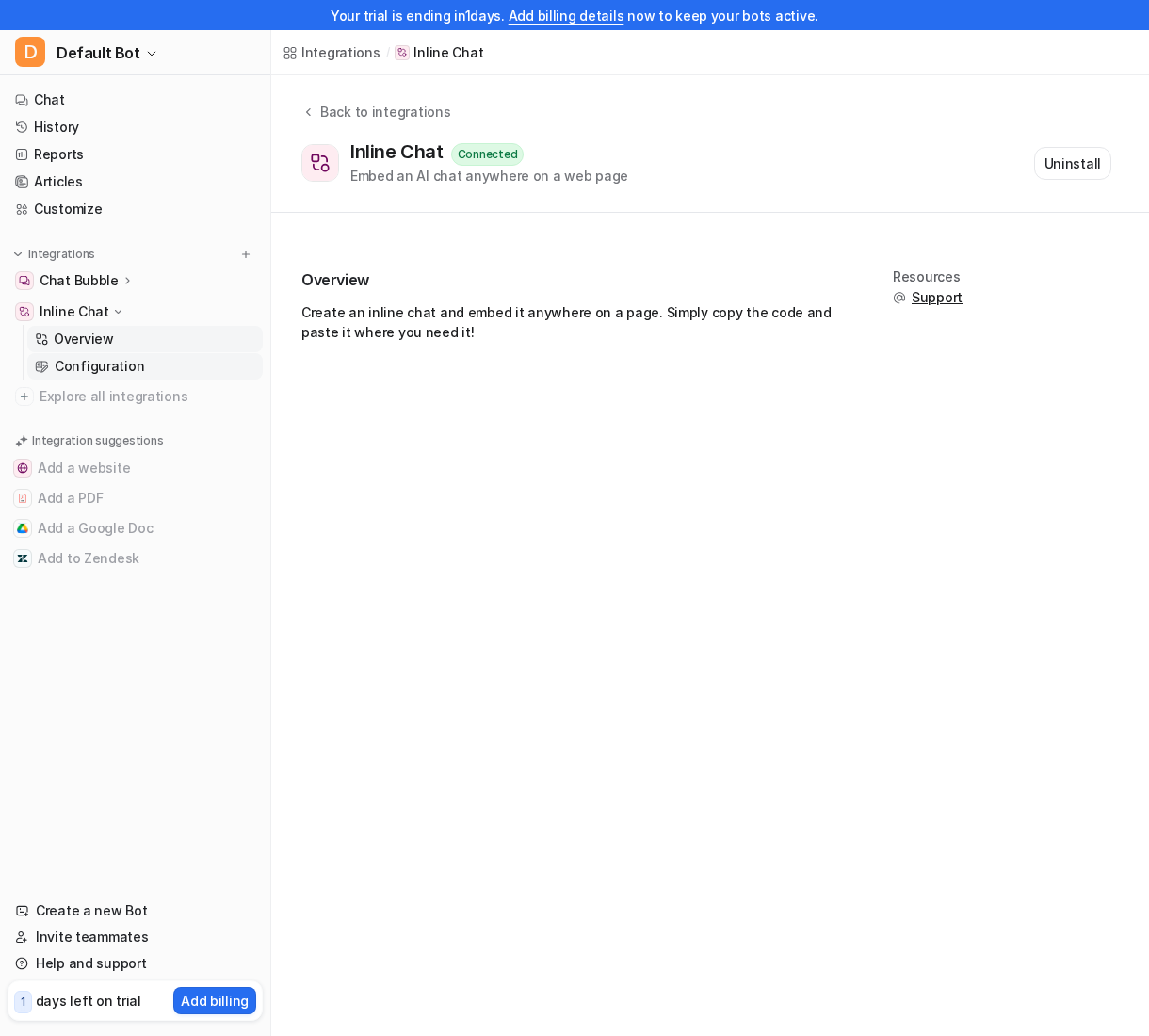 click on "Configuration" at bounding box center [99, 366] 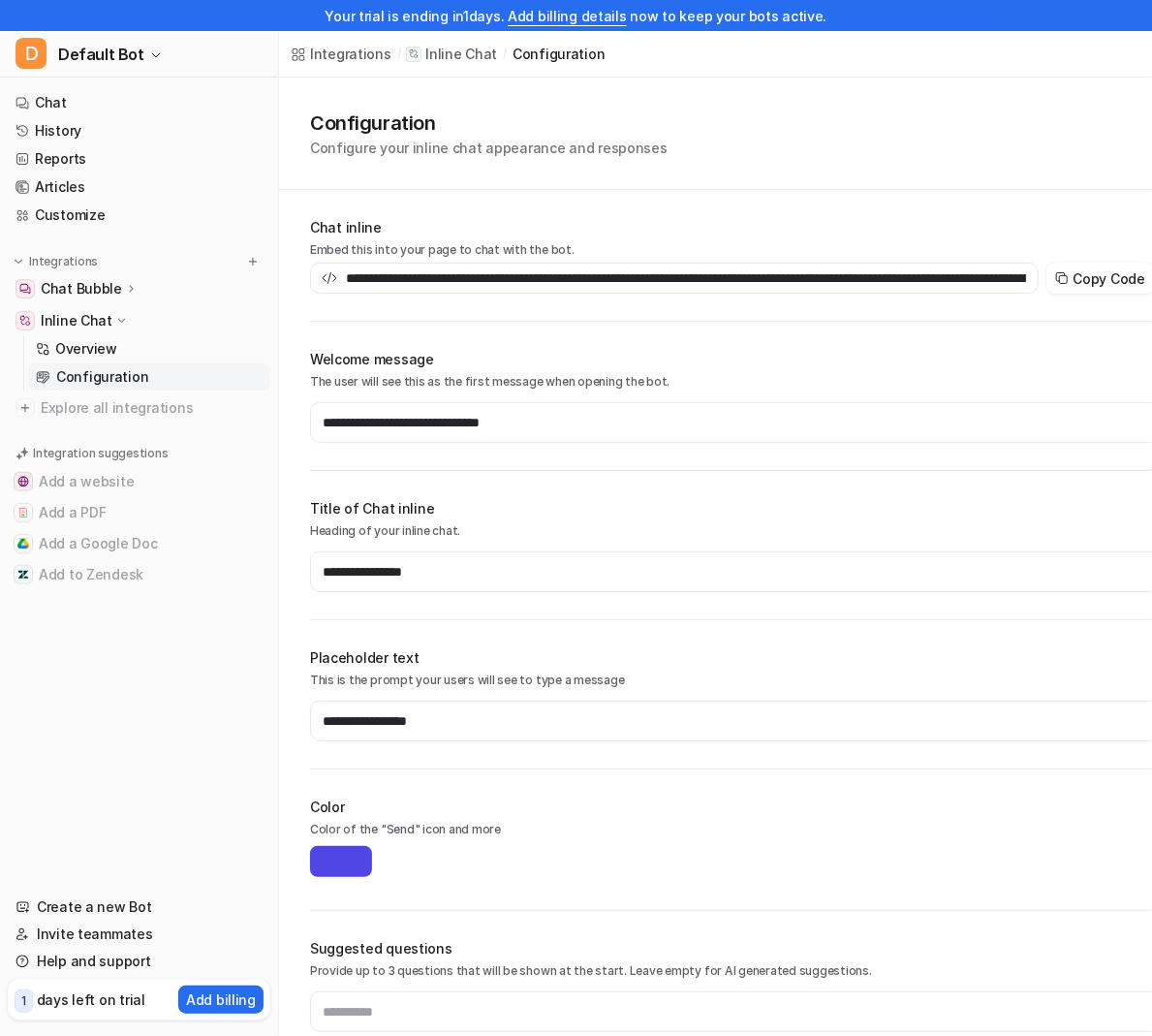 type on "**********" 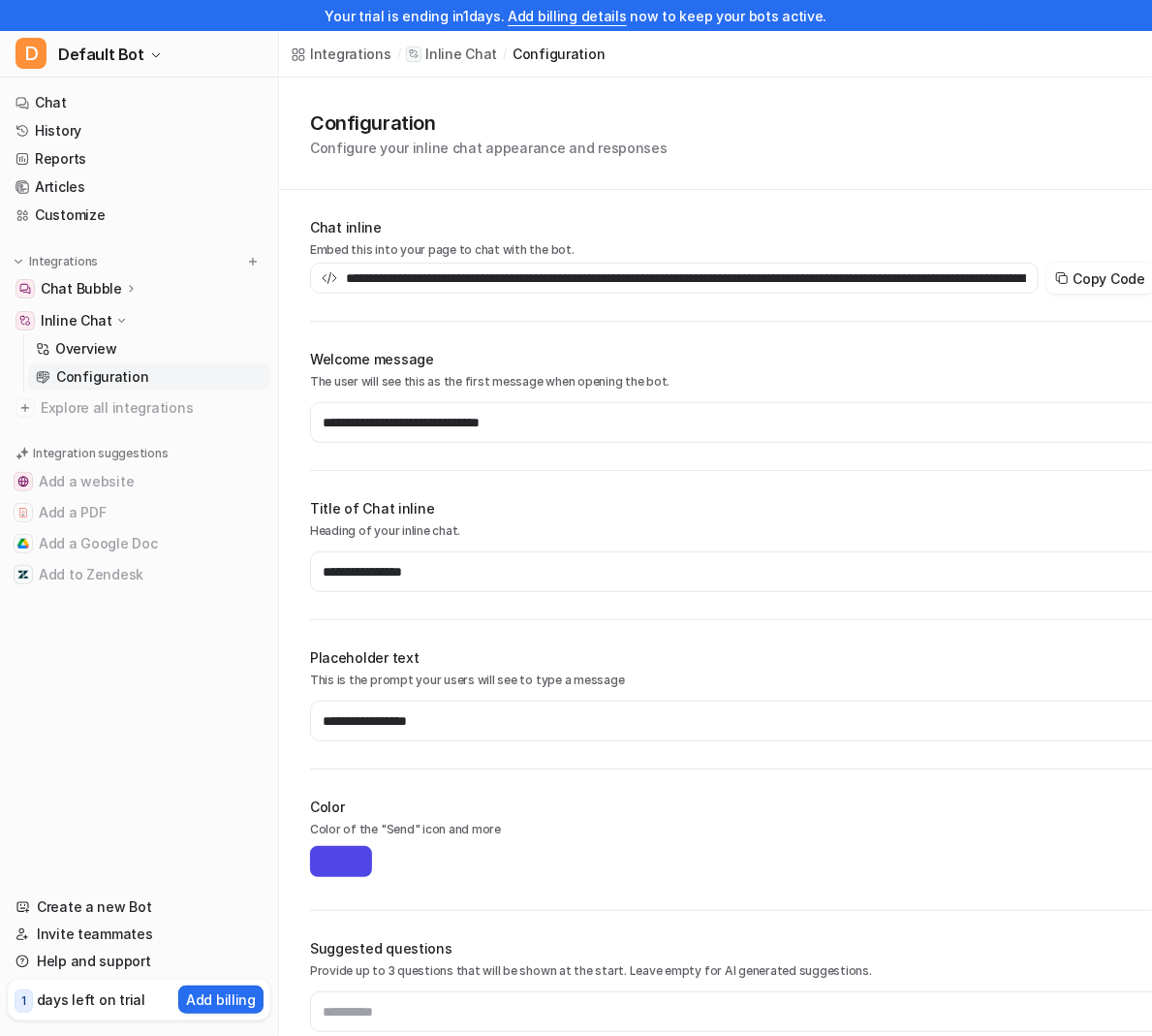 scroll, scrollTop: 134, scrollLeft: 0, axis: vertical 